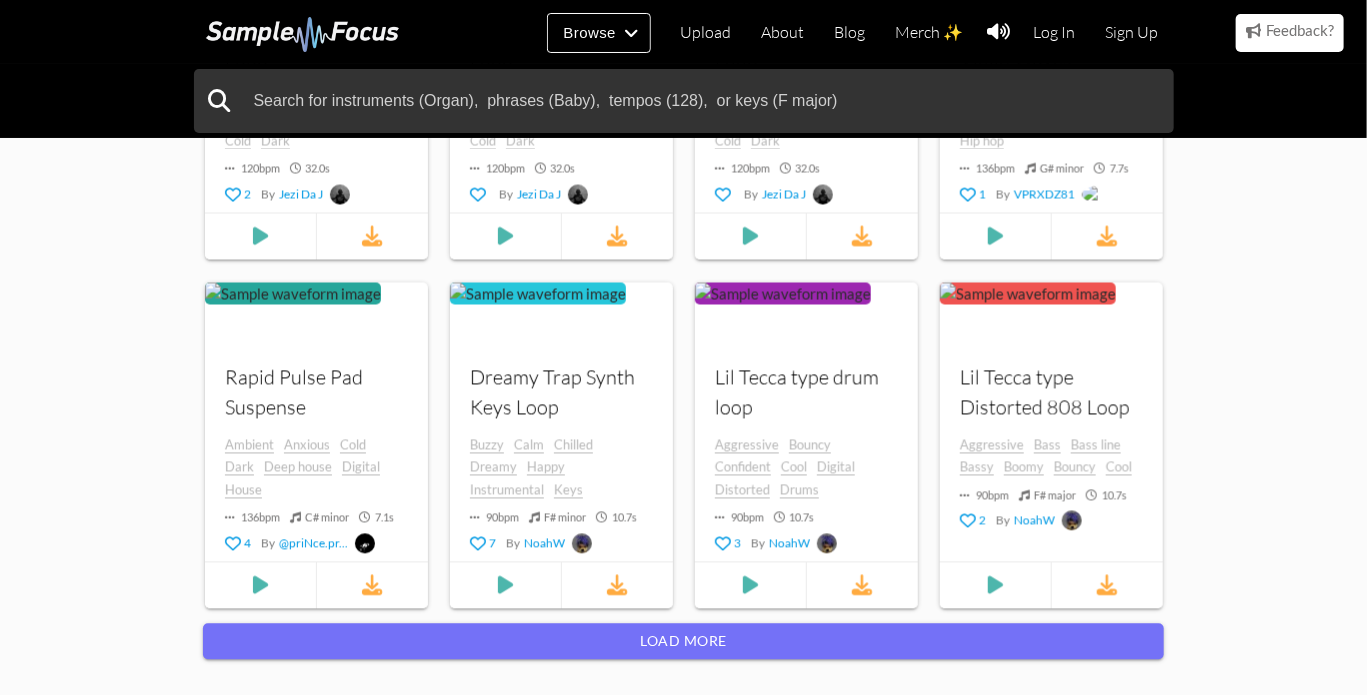 scroll, scrollTop: 1600, scrollLeft: 0, axis: vertical 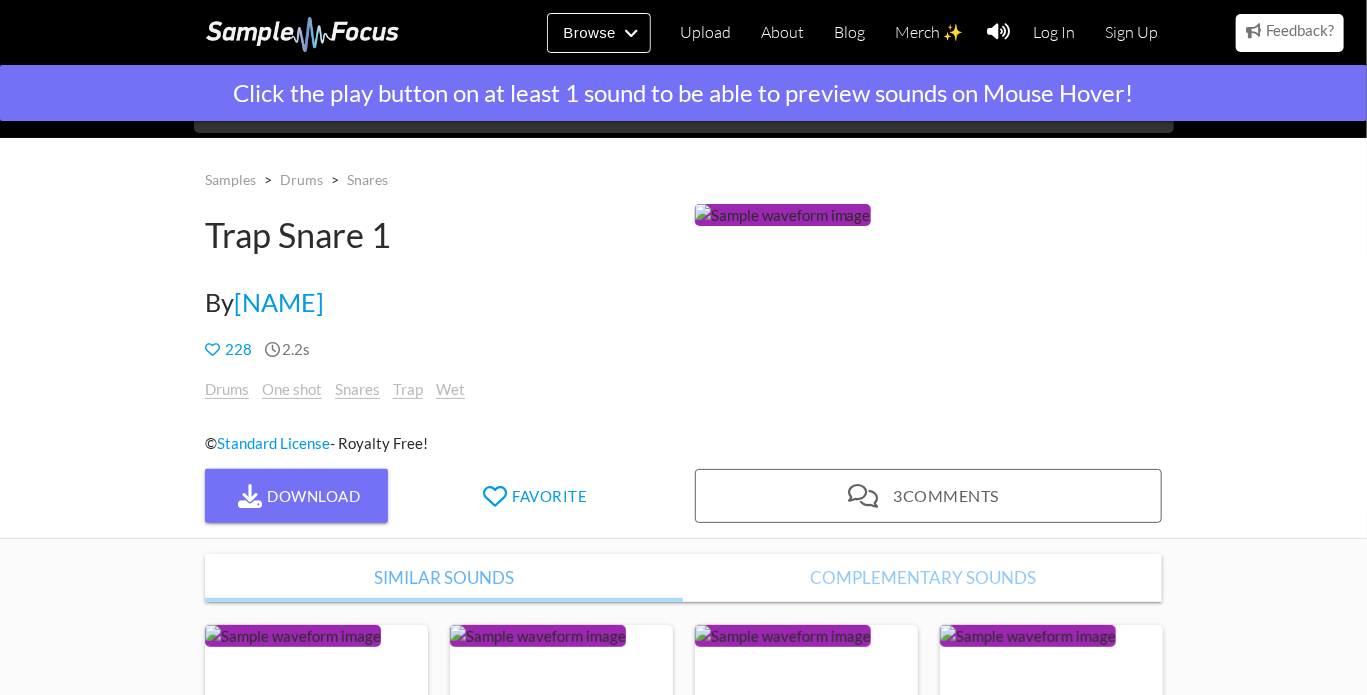 click at bounding box center [783, 215] 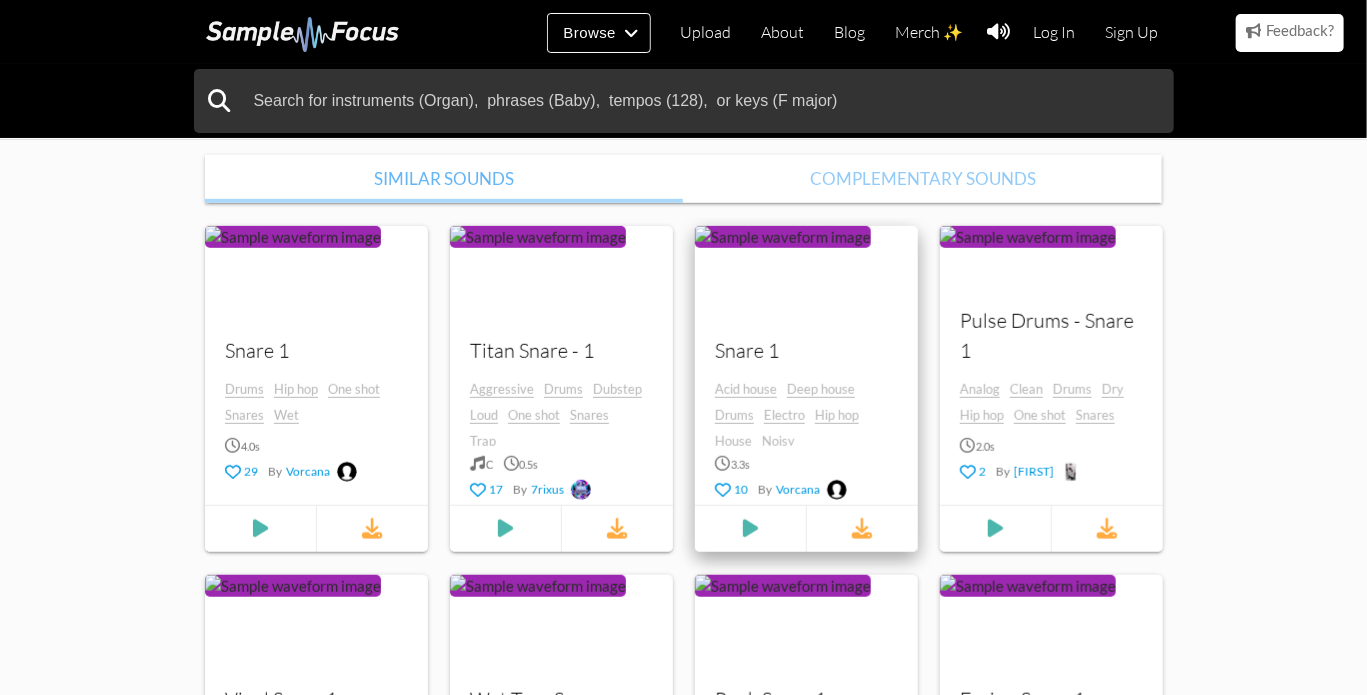 scroll, scrollTop: 400, scrollLeft: 0, axis: vertical 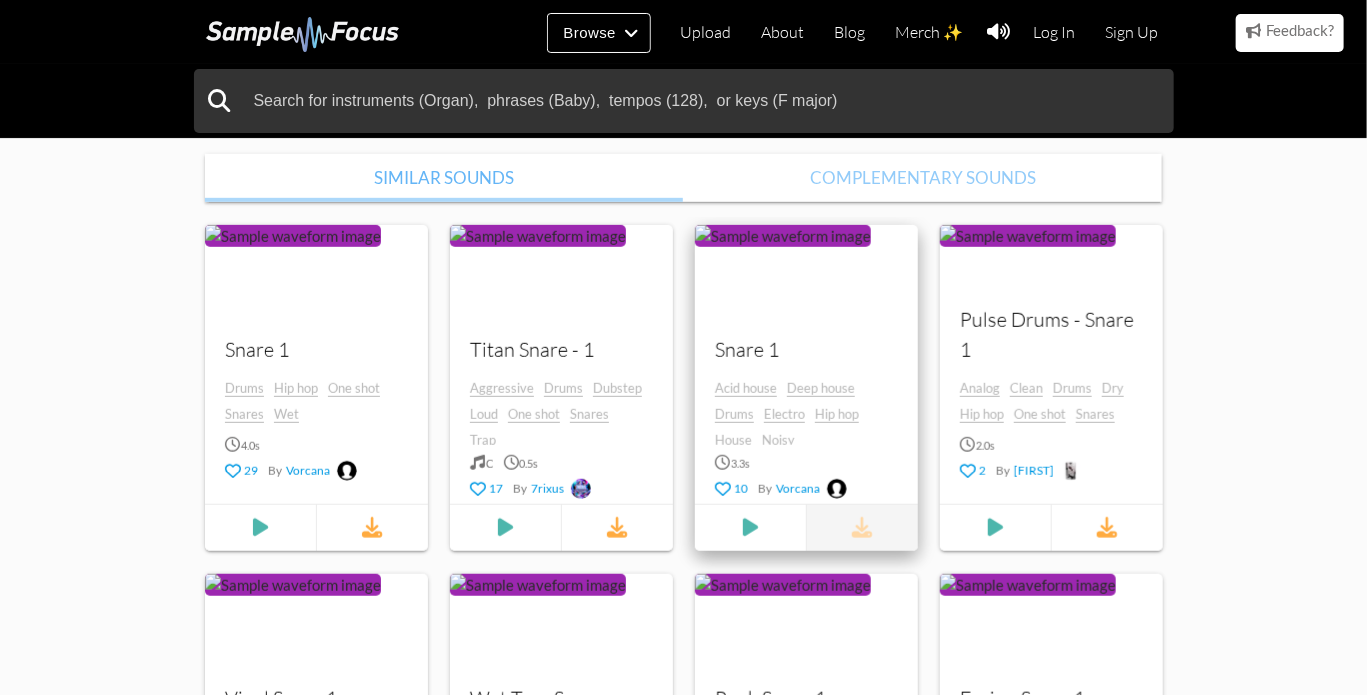 click at bounding box center (862, 528) 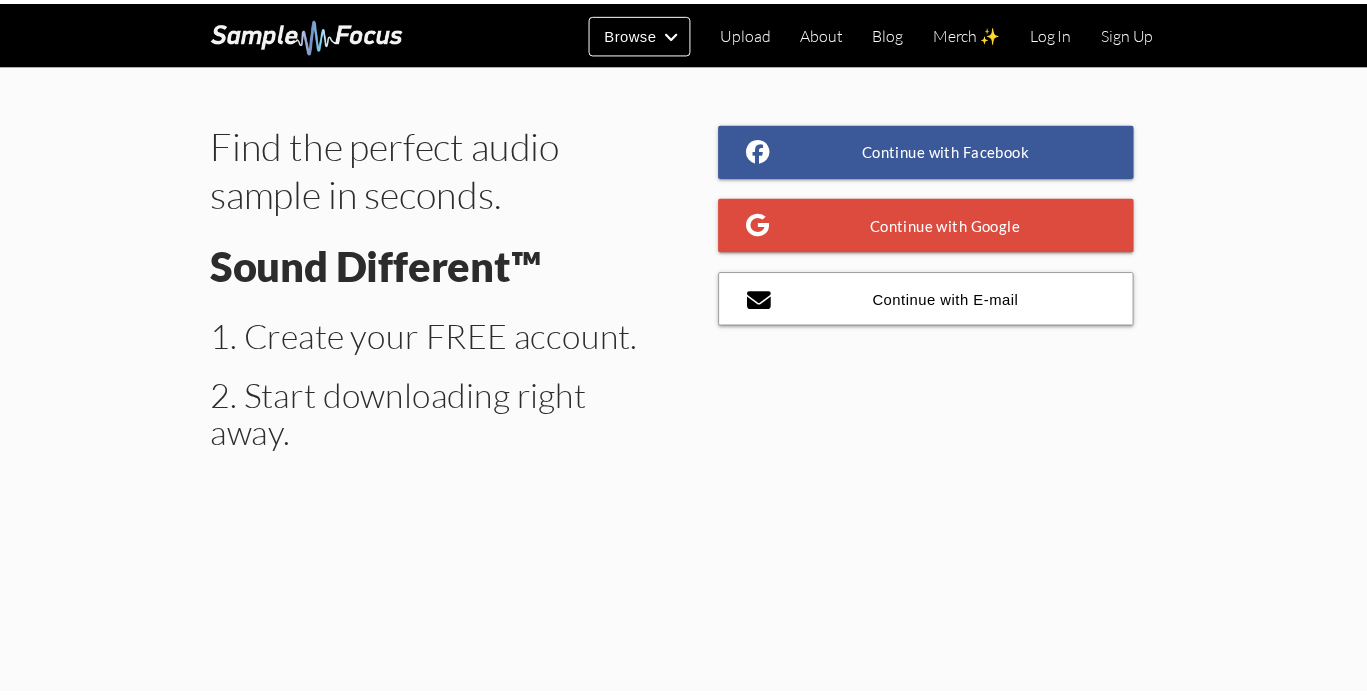 scroll, scrollTop: 0, scrollLeft: 0, axis: both 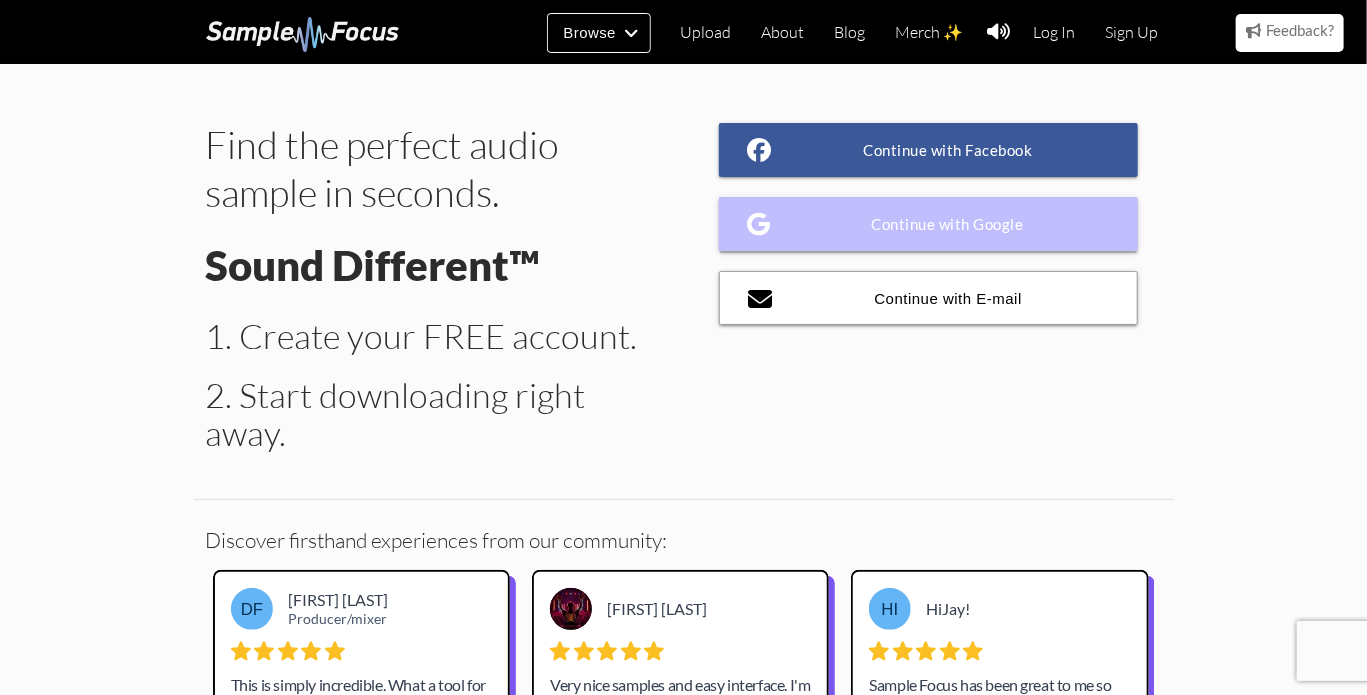 click on "Continue with Google" at bounding box center (929, 224) 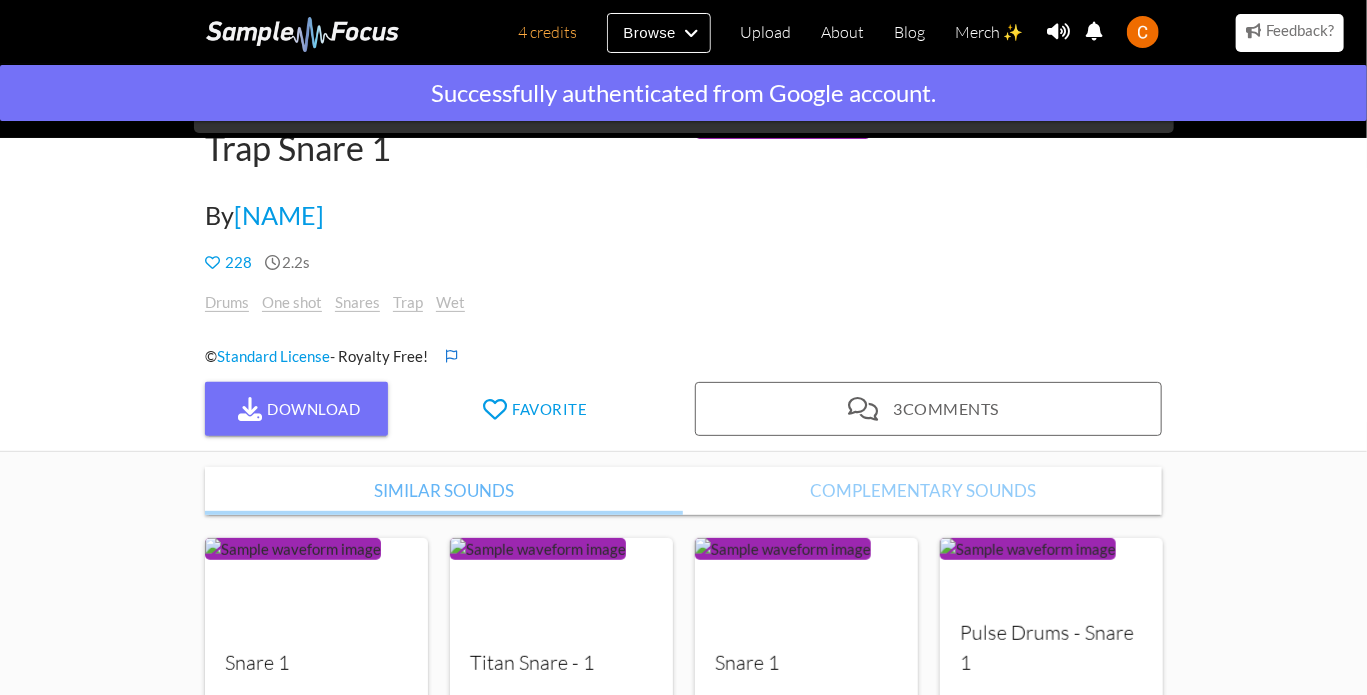 scroll, scrollTop: 400, scrollLeft: 0, axis: vertical 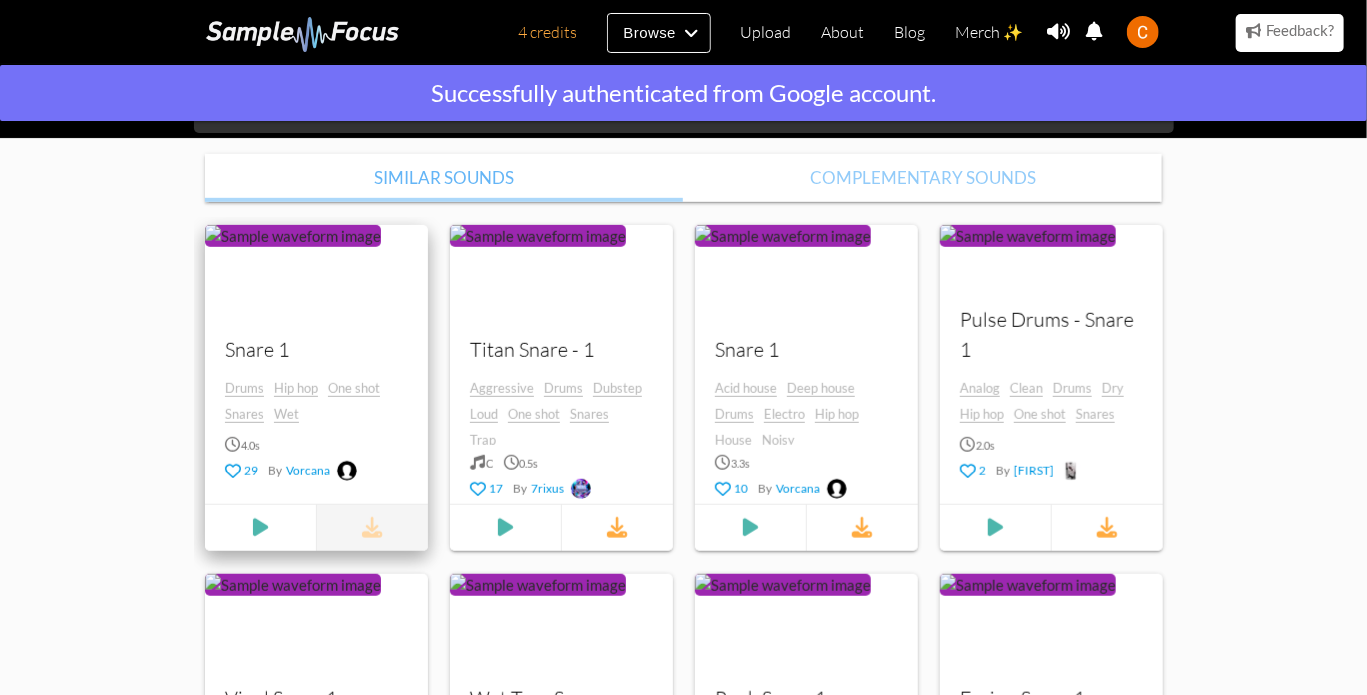 click at bounding box center (371, 528) 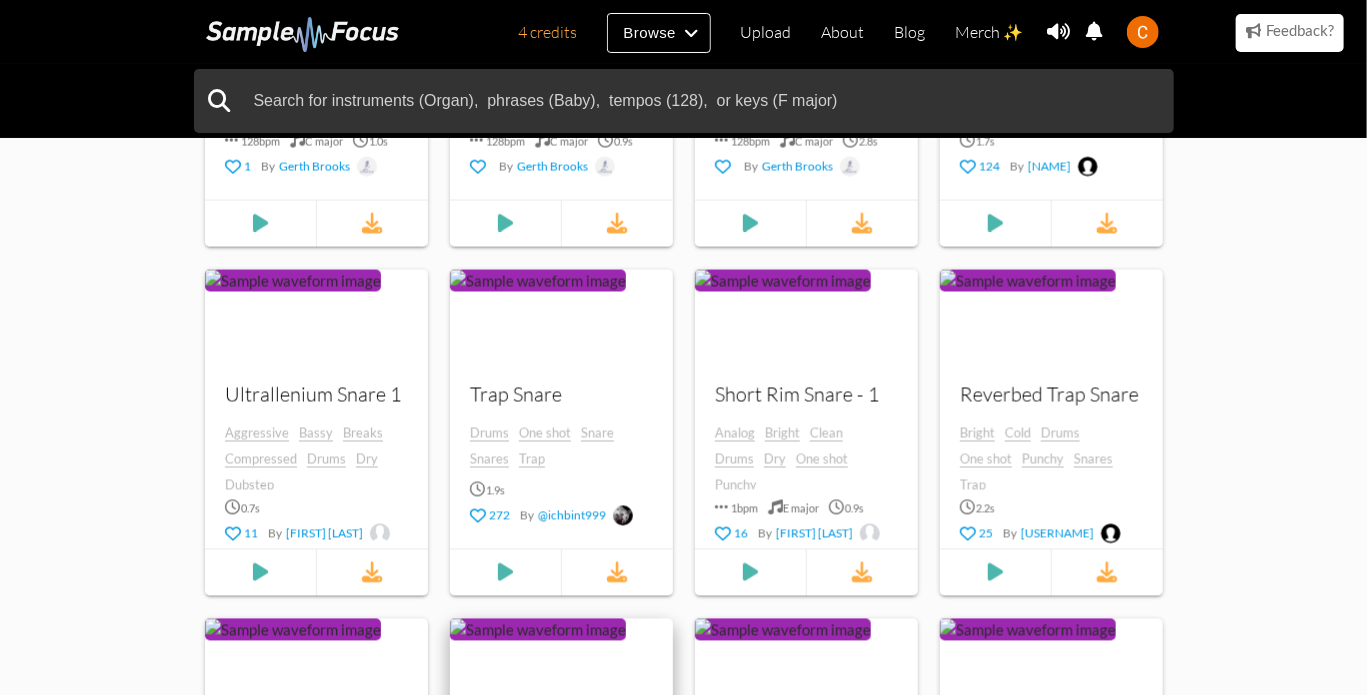 scroll, scrollTop: 1400, scrollLeft: 0, axis: vertical 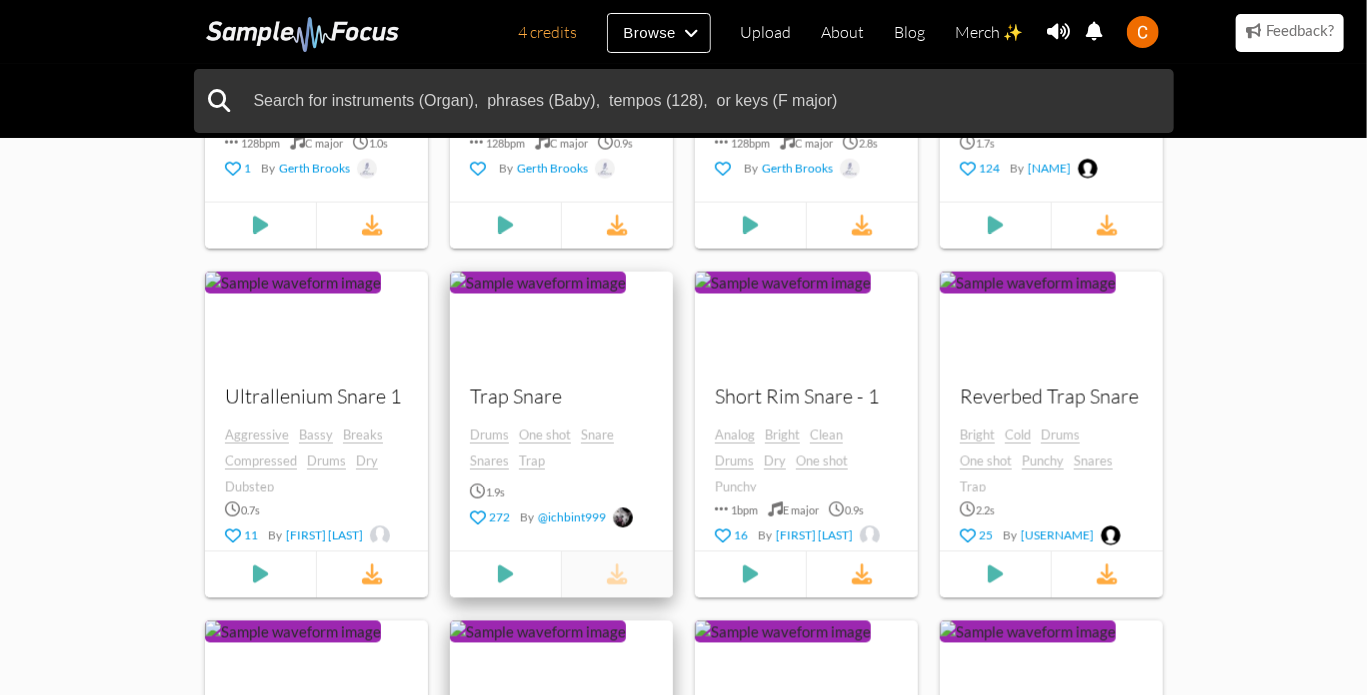 click at bounding box center [616, 575] 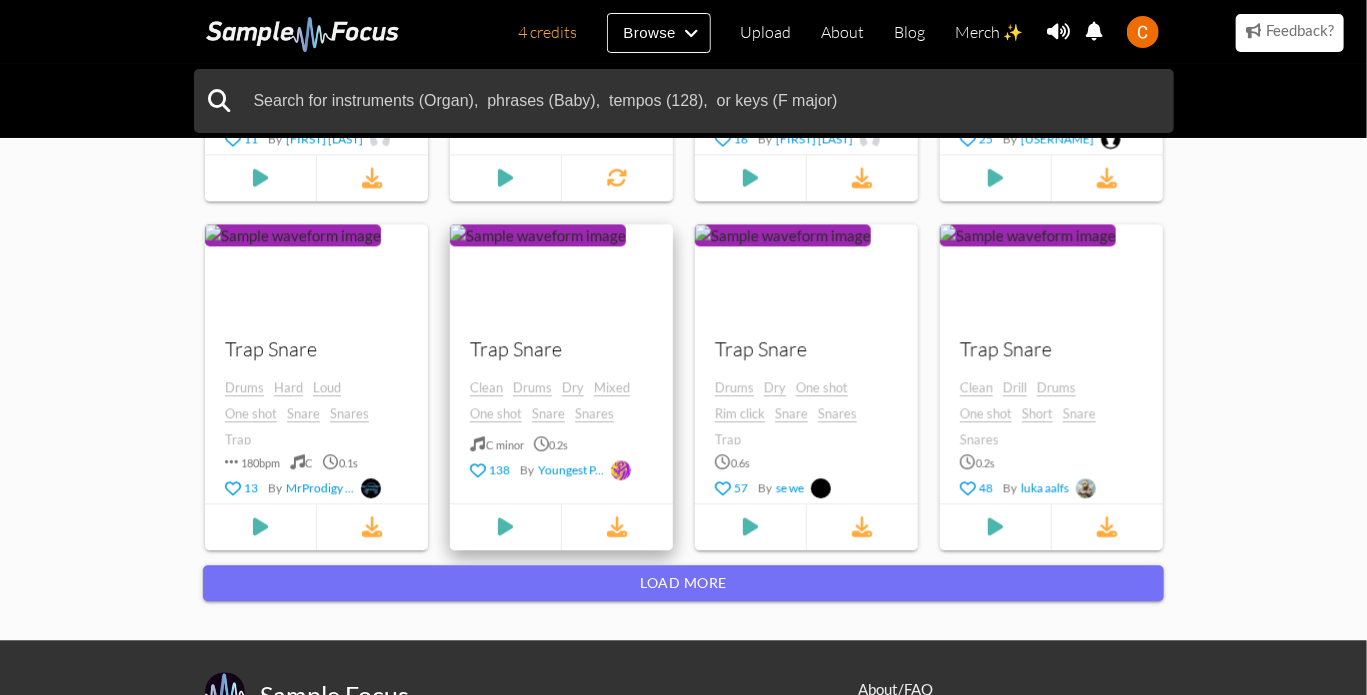 scroll, scrollTop: 1800, scrollLeft: 0, axis: vertical 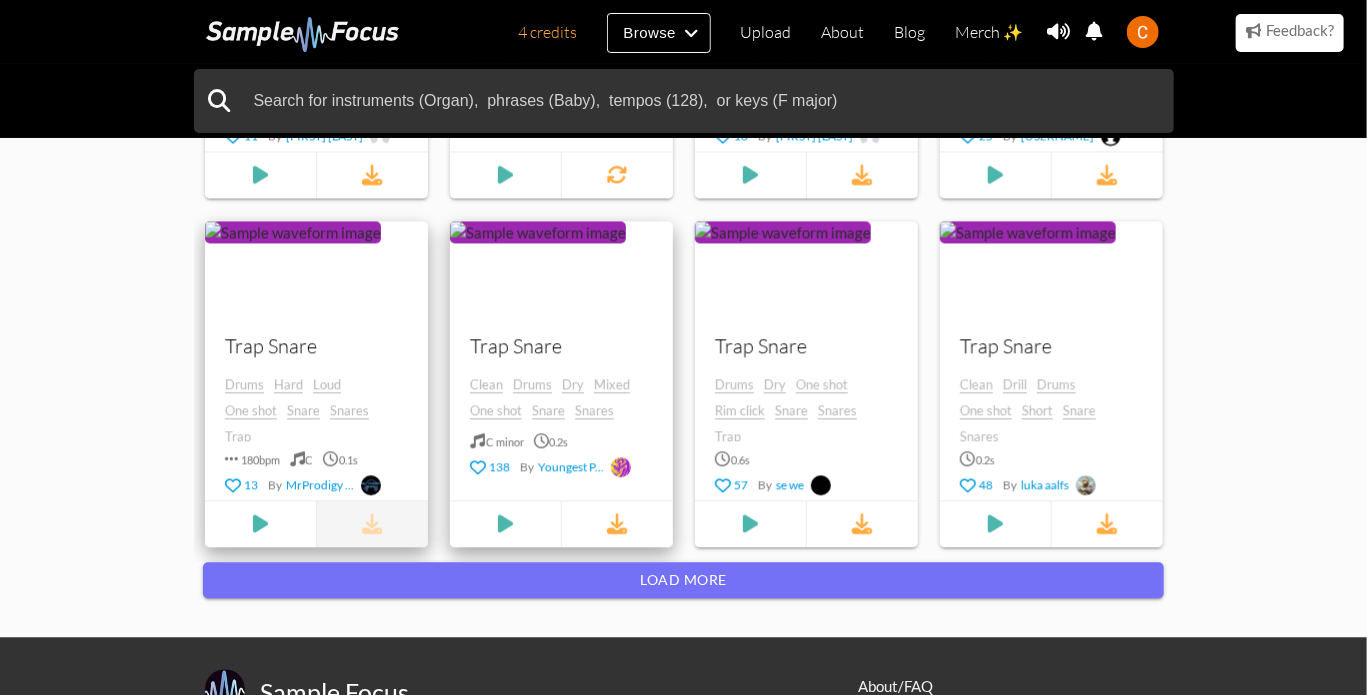 click at bounding box center (372, 524) 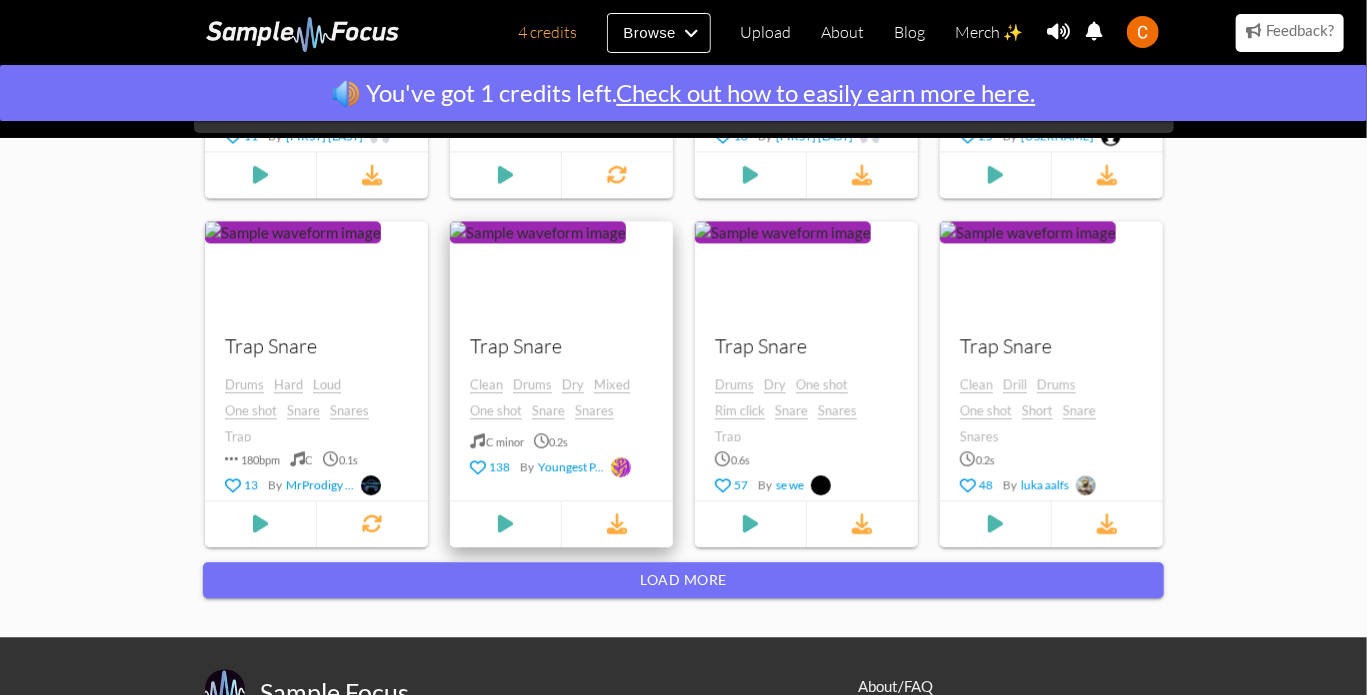 click on "Samples
>
Drums
>
Snares
Trap Snare 1
By  Legado
228
2.2s
Drums
One shot
Snares
Trap
Wet
©  Standard License  - Royalty Free!
audio" at bounding box center (683, -550) 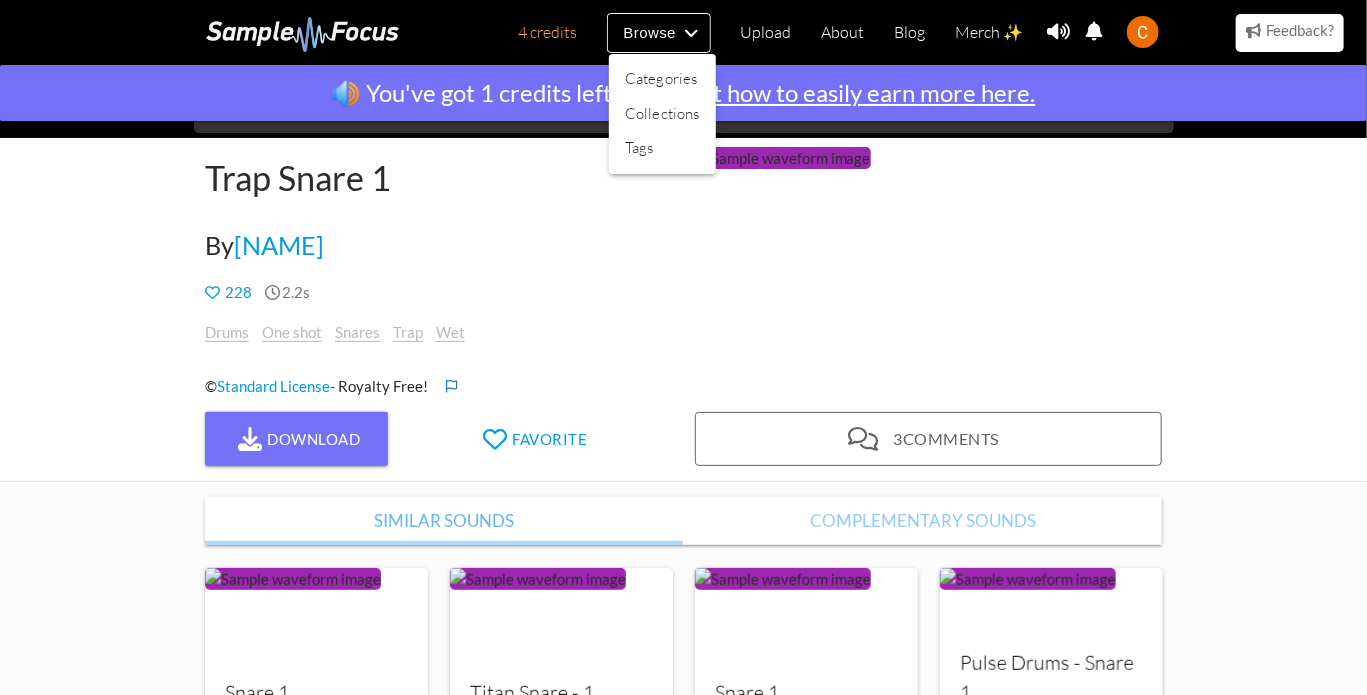 scroll, scrollTop: 0, scrollLeft: 0, axis: both 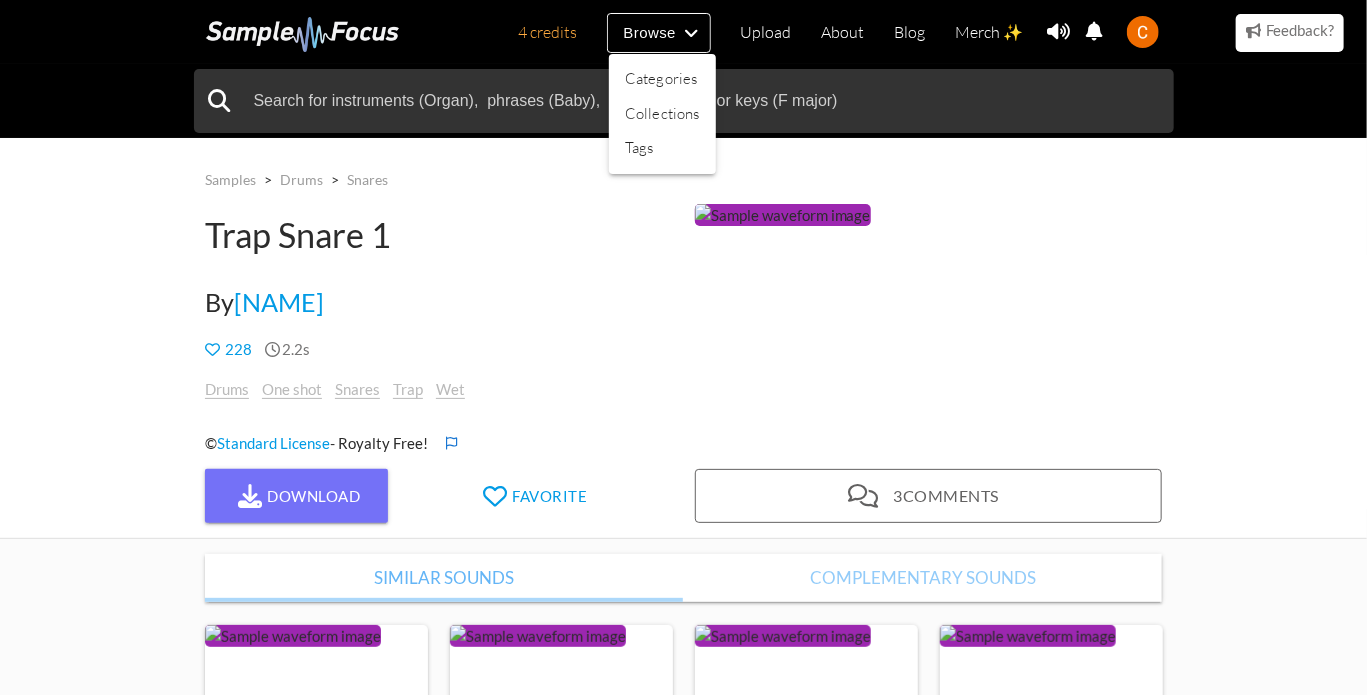 click at bounding box center [683, 347] 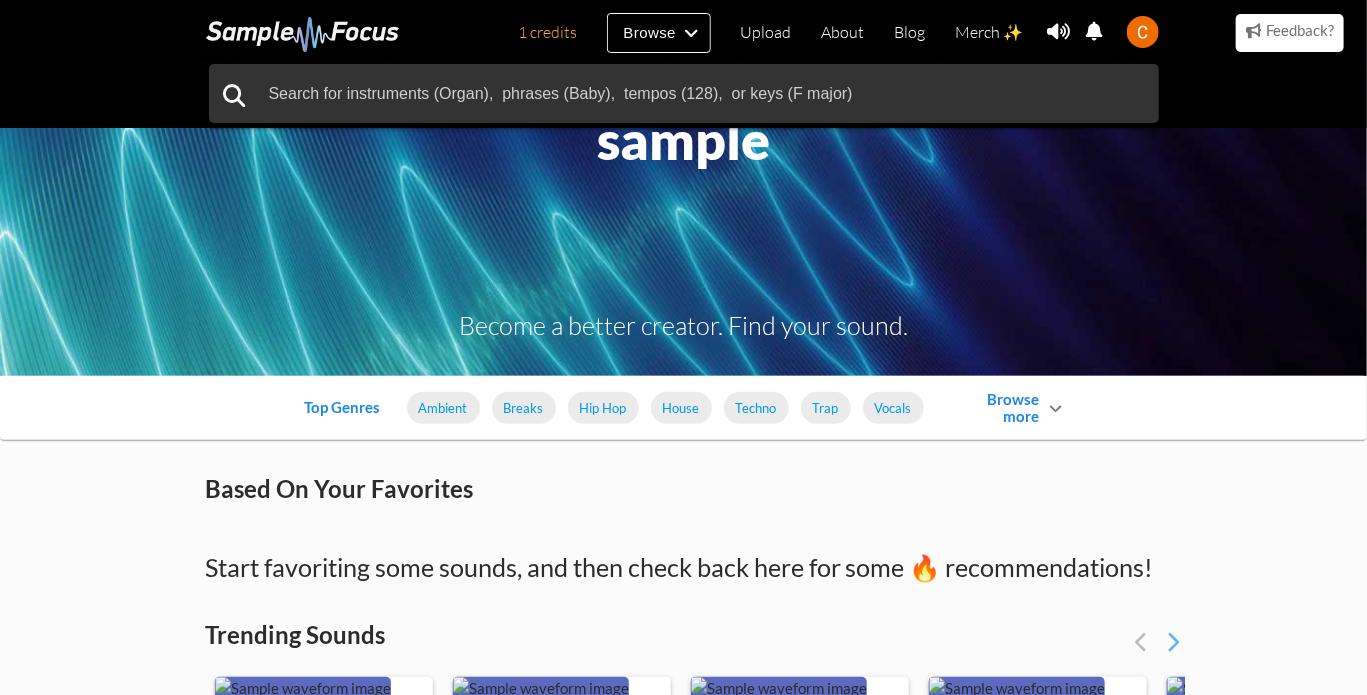 scroll, scrollTop: 400, scrollLeft: 0, axis: vertical 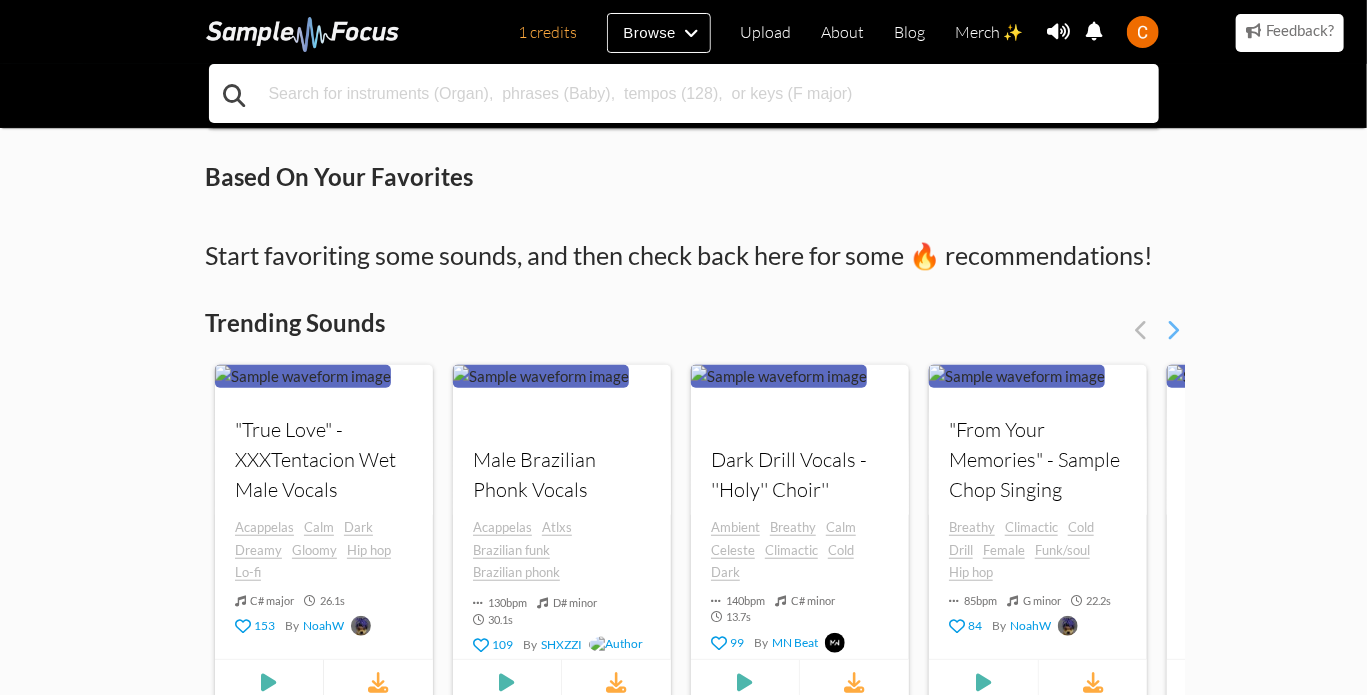 click at bounding box center [684, 93] 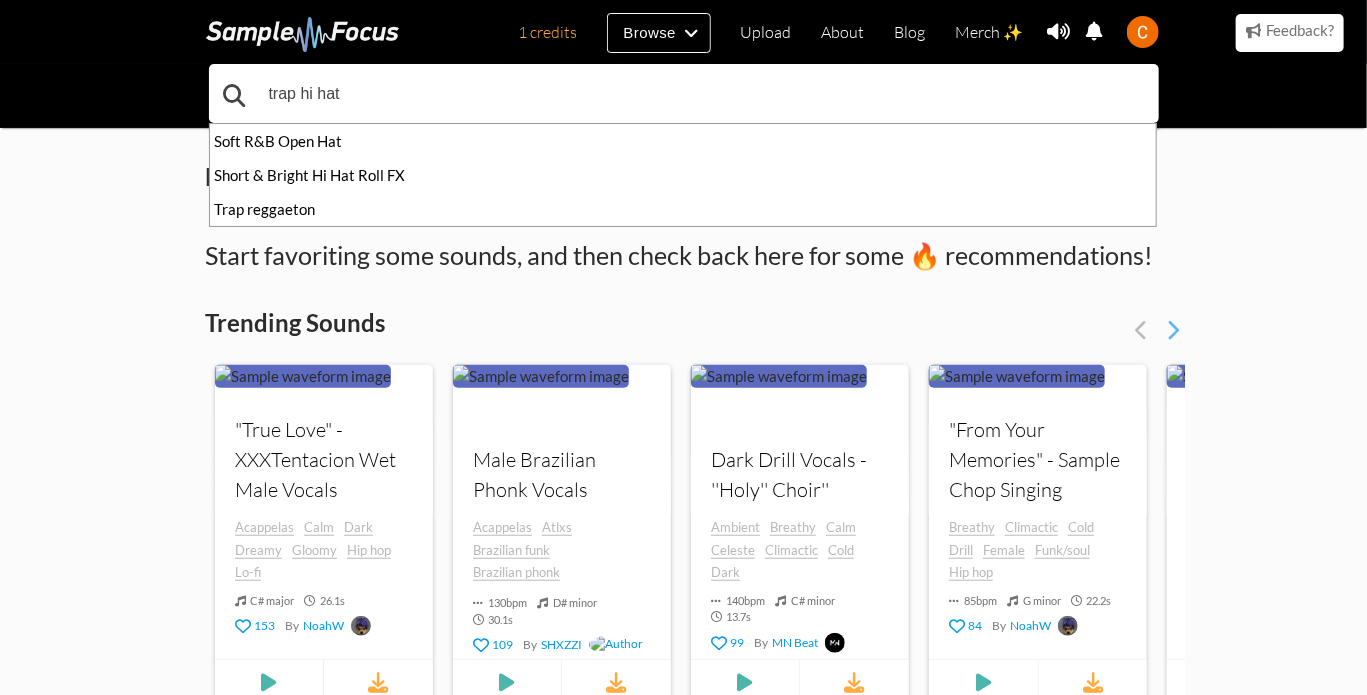 type on "trap hi hat" 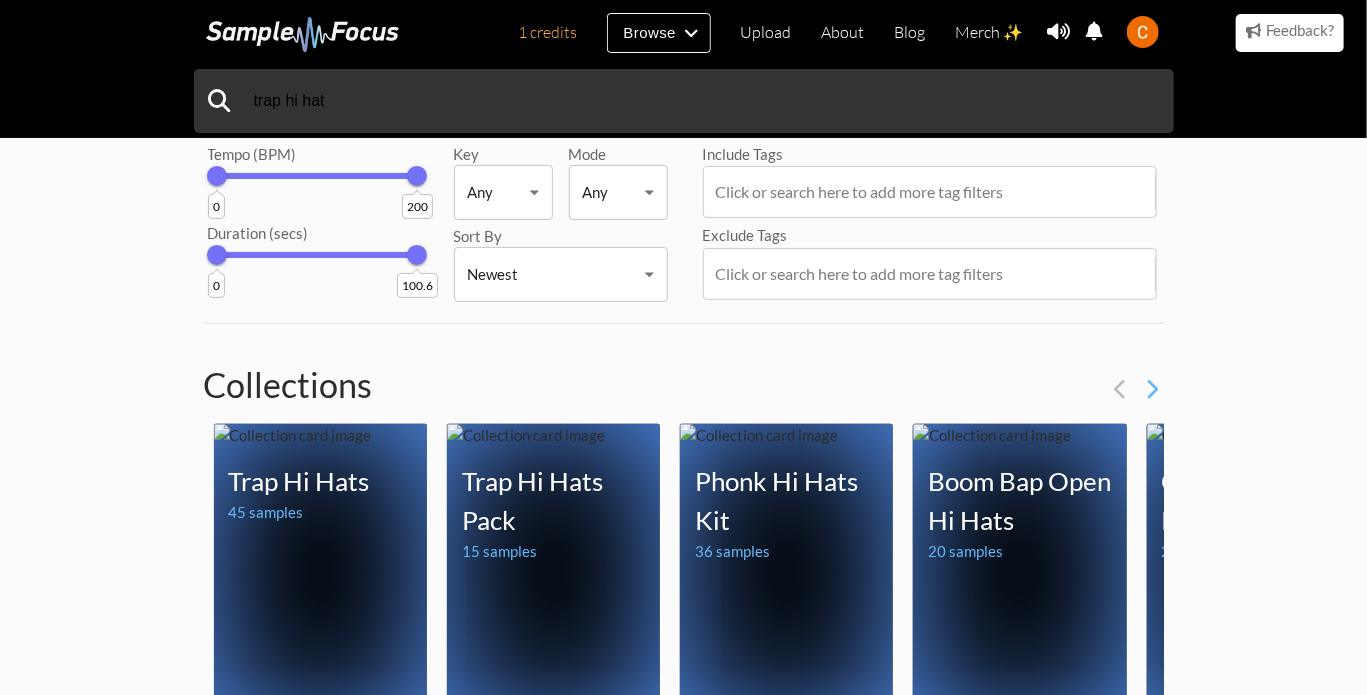 scroll, scrollTop: 200, scrollLeft: 0, axis: vertical 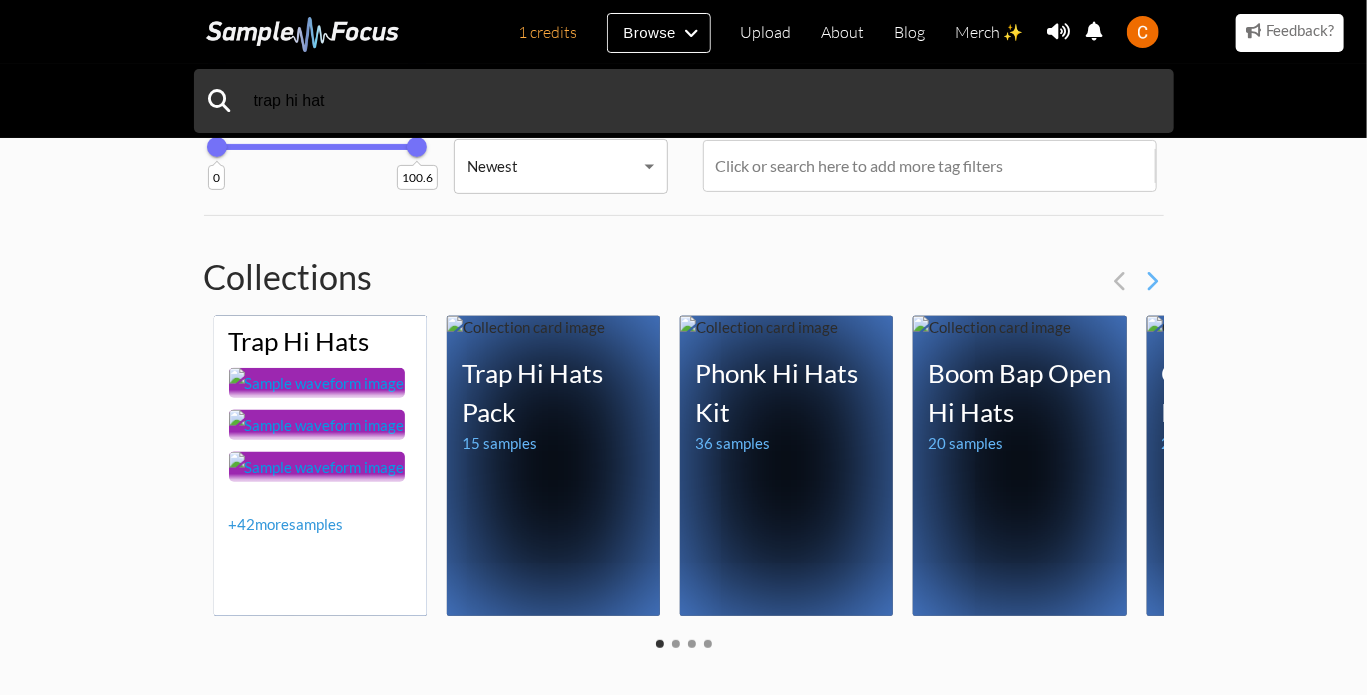 click on "+  42  more  samples" at bounding box center (286, 524) 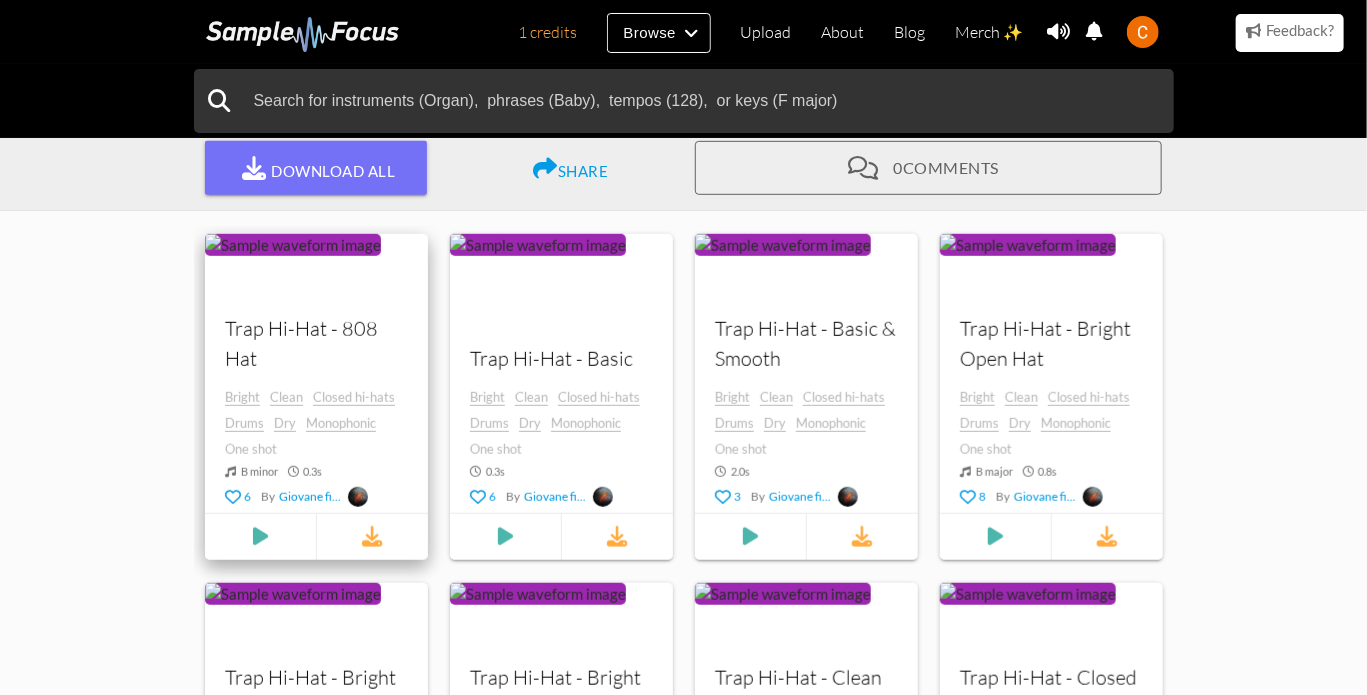 scroll, scrollTop: 400, scrollLeft: 0, axis: vertical 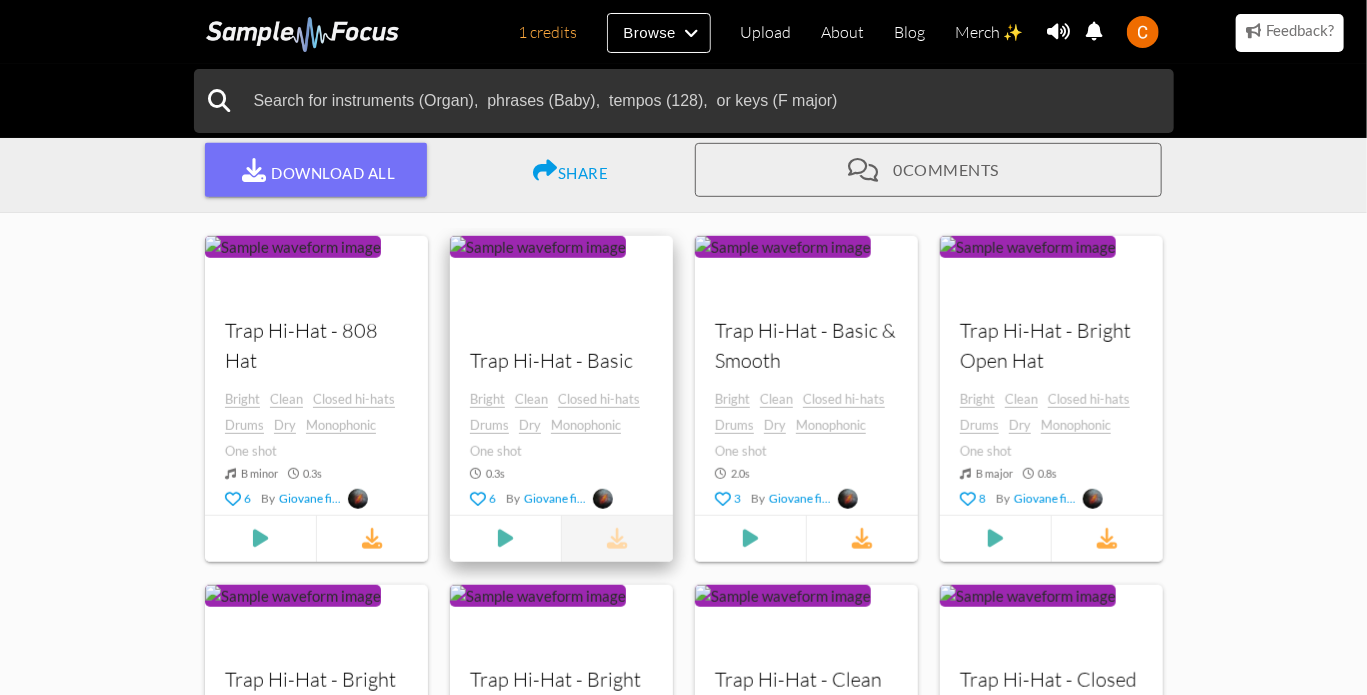 click at bounding box center (617, 539) 